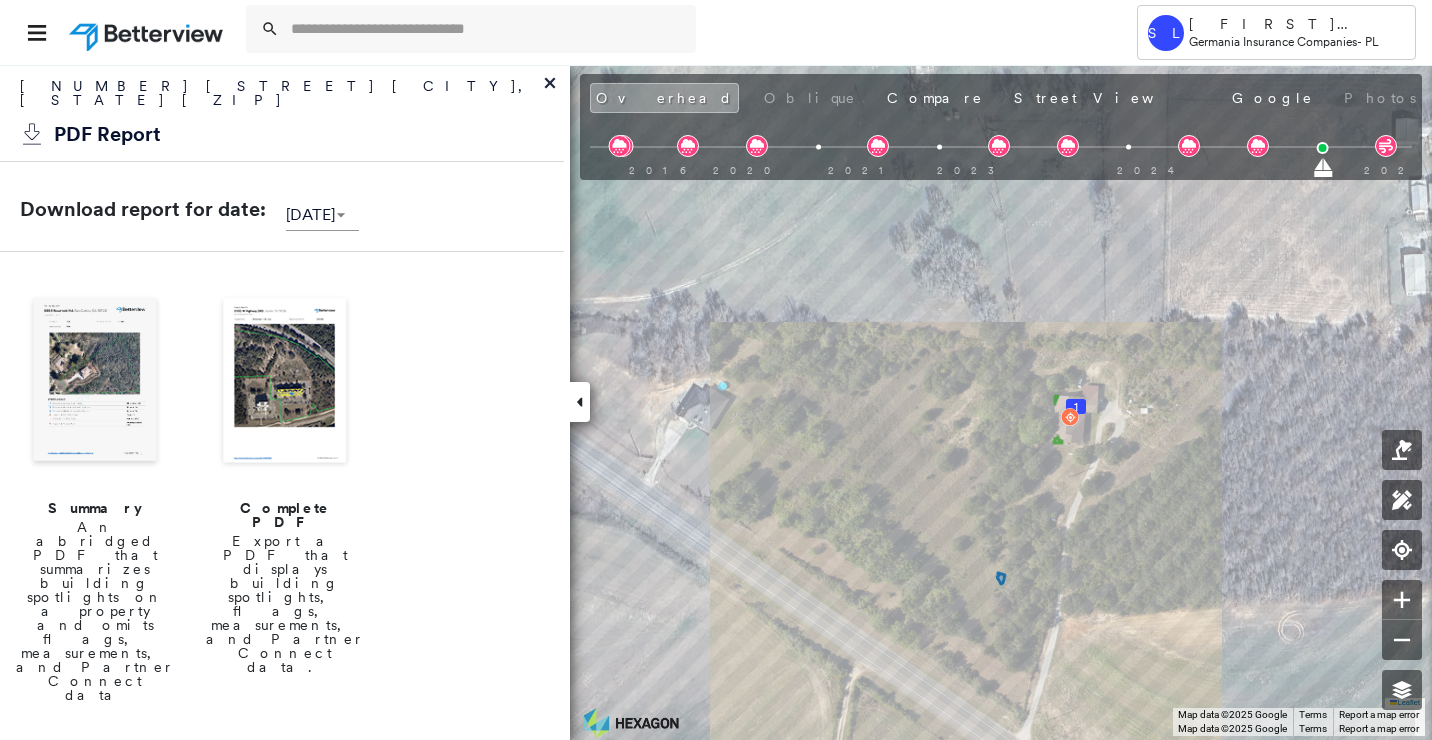 scroll, scrollTop: 0, scrollLeft: 0, axis: both 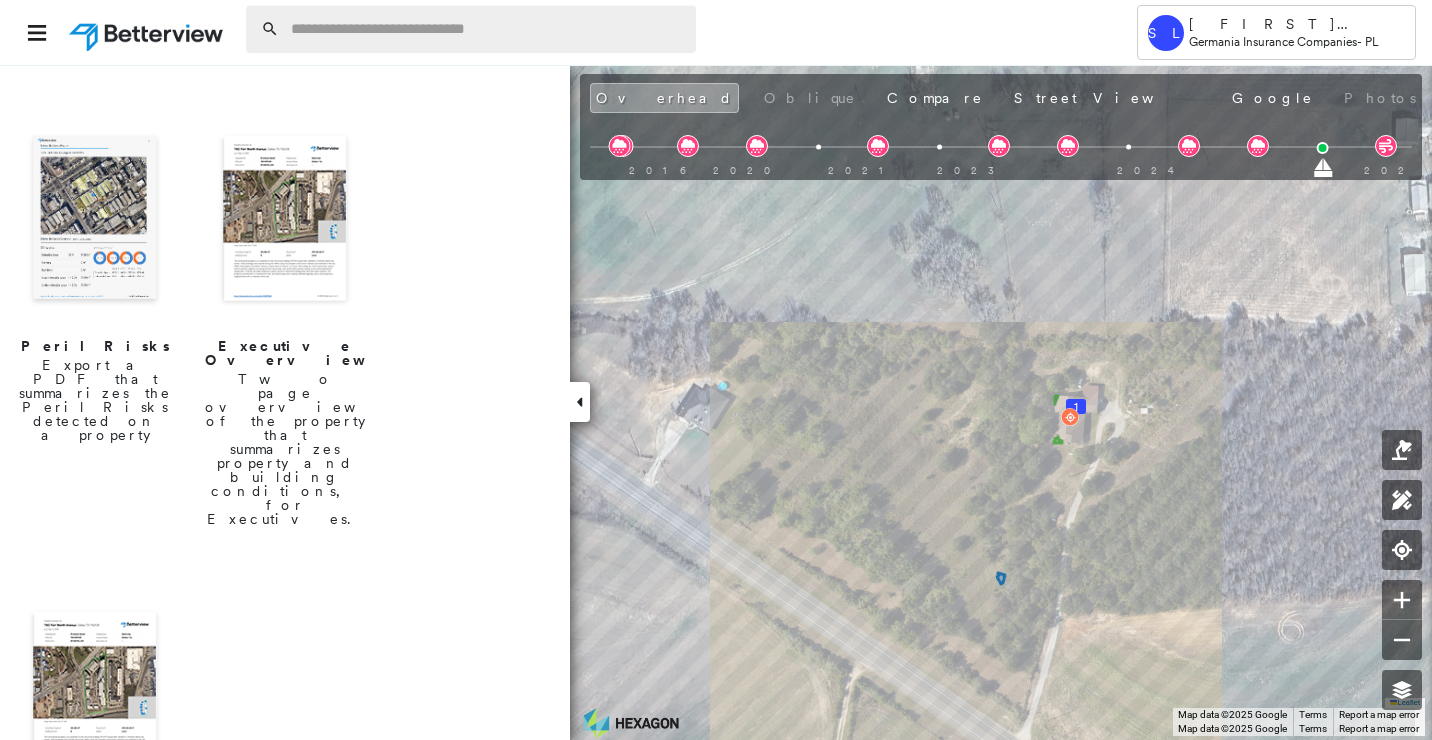 click at bounding box center [487, 29] 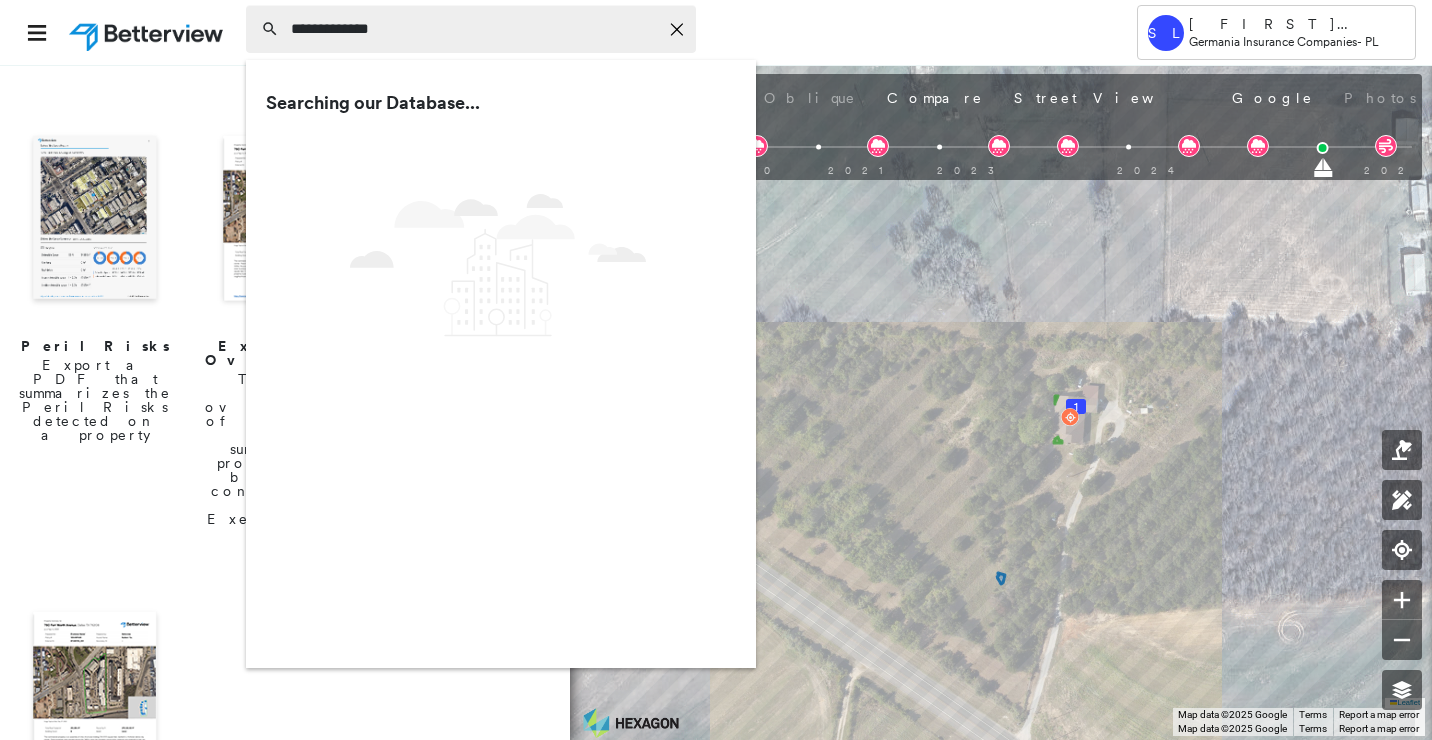 type on "**********" 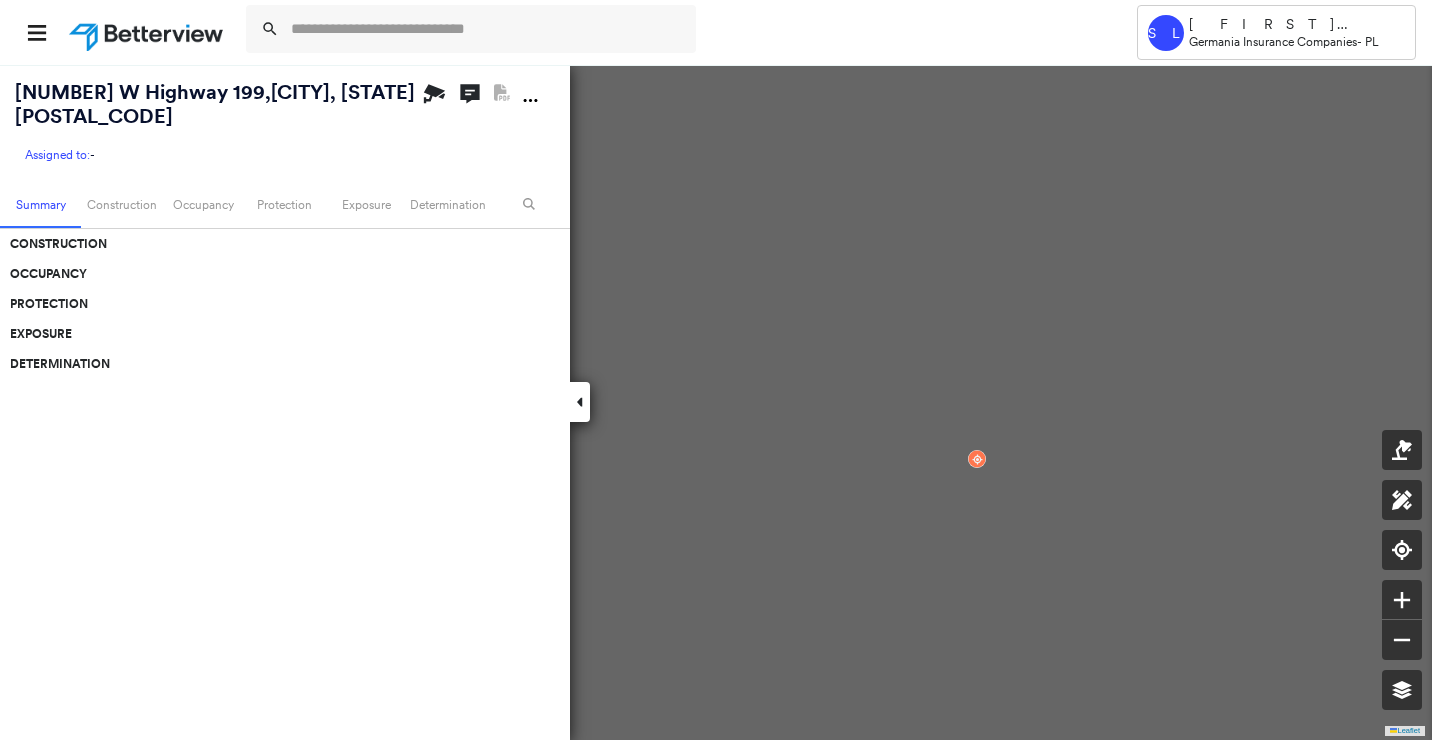 scroll, scrollTop: 0, scrollLeft: 0, axis: both 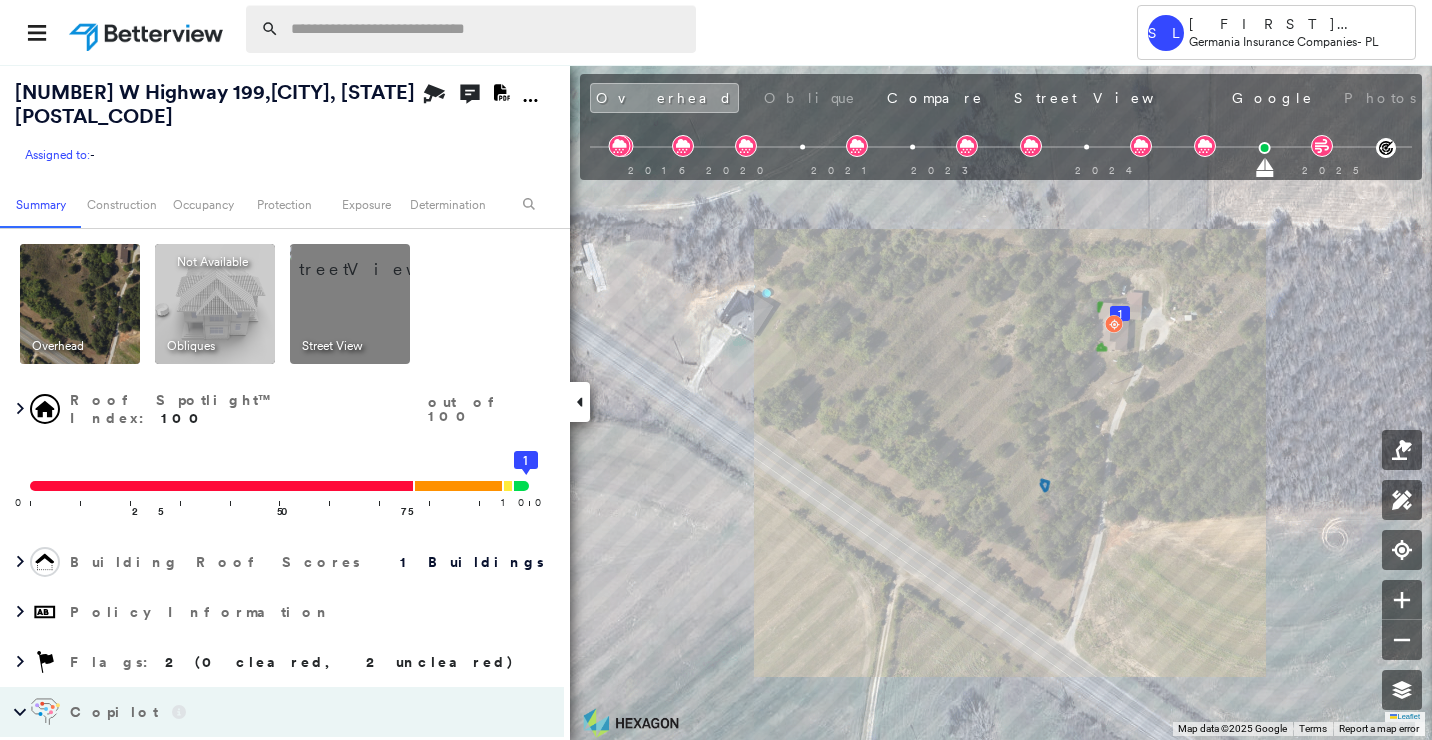 click at bounding box center (487, 29) 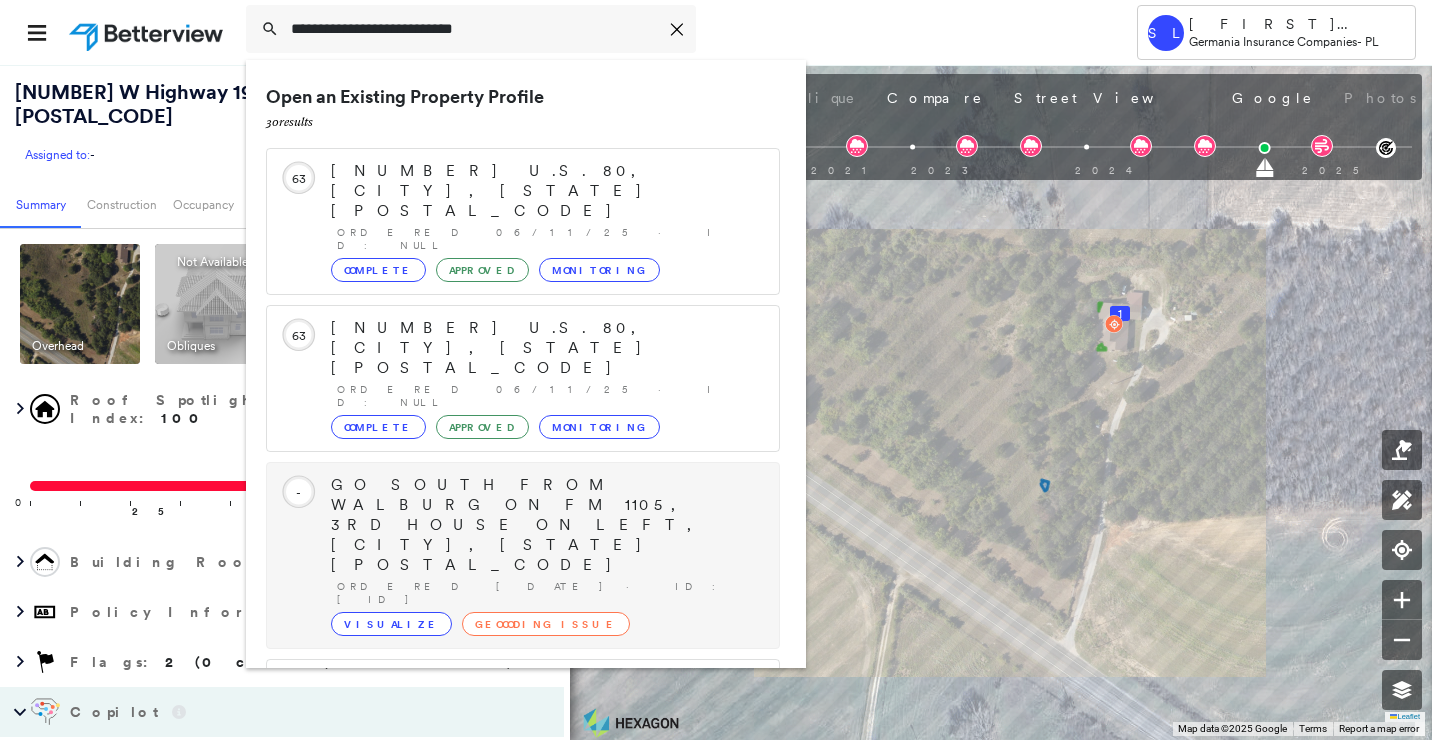 scroll, scrollTop: 233, scrollLeft: 0, axis: vertical 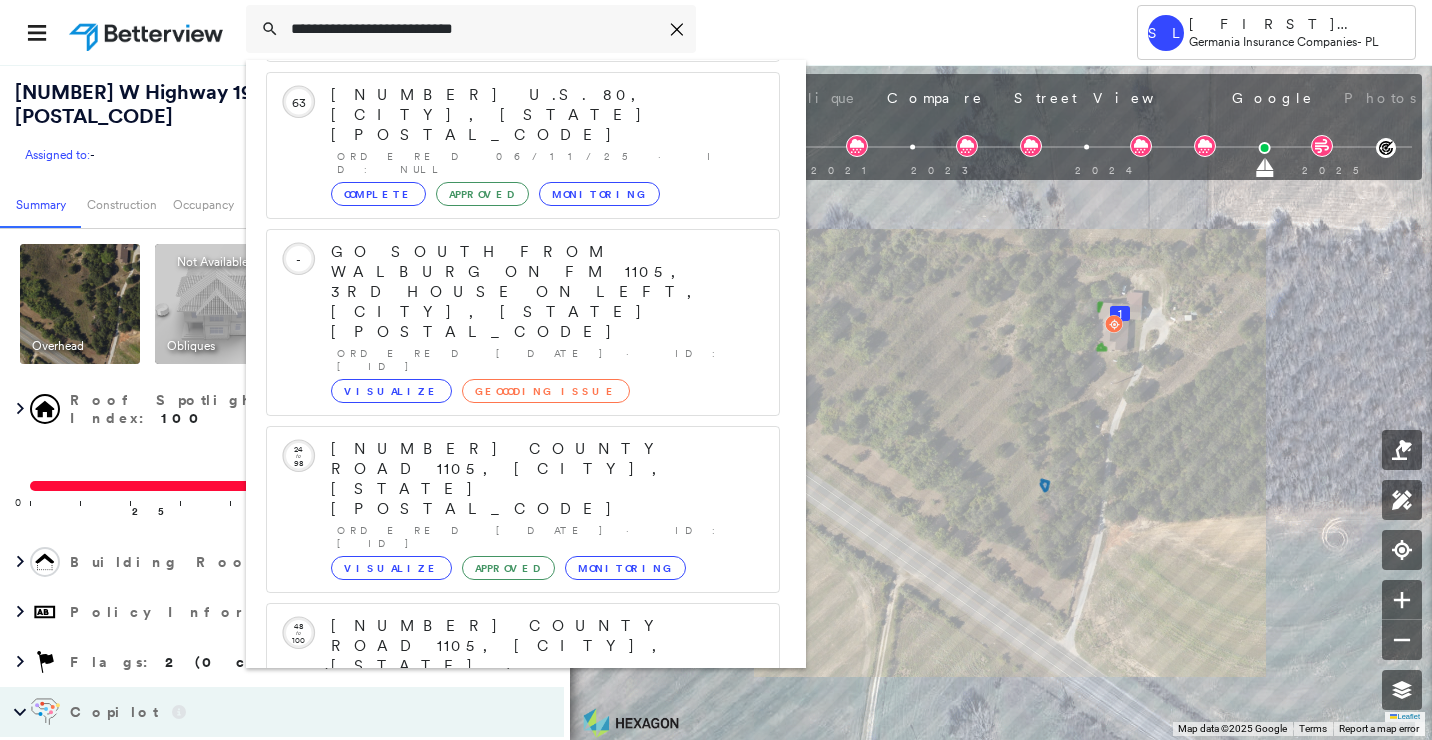 type on "**********" 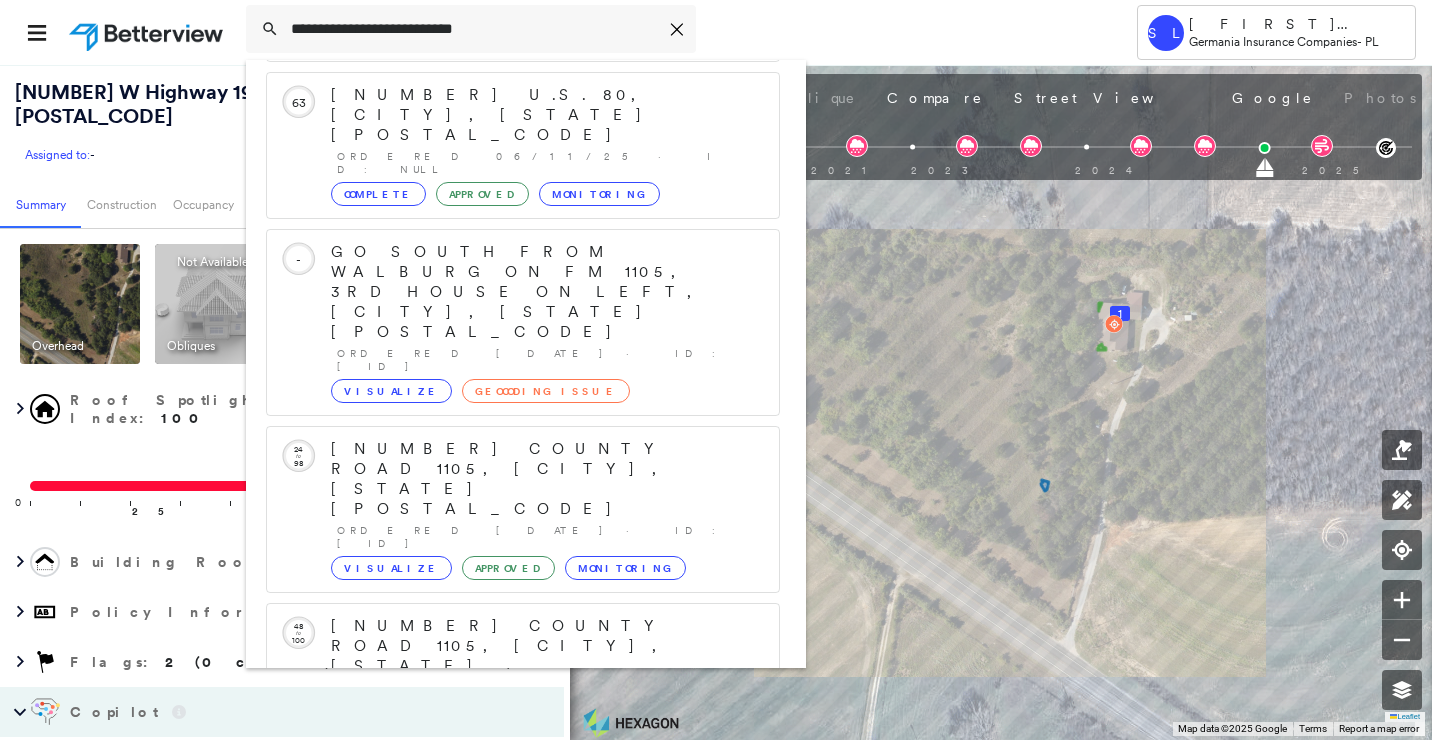 click 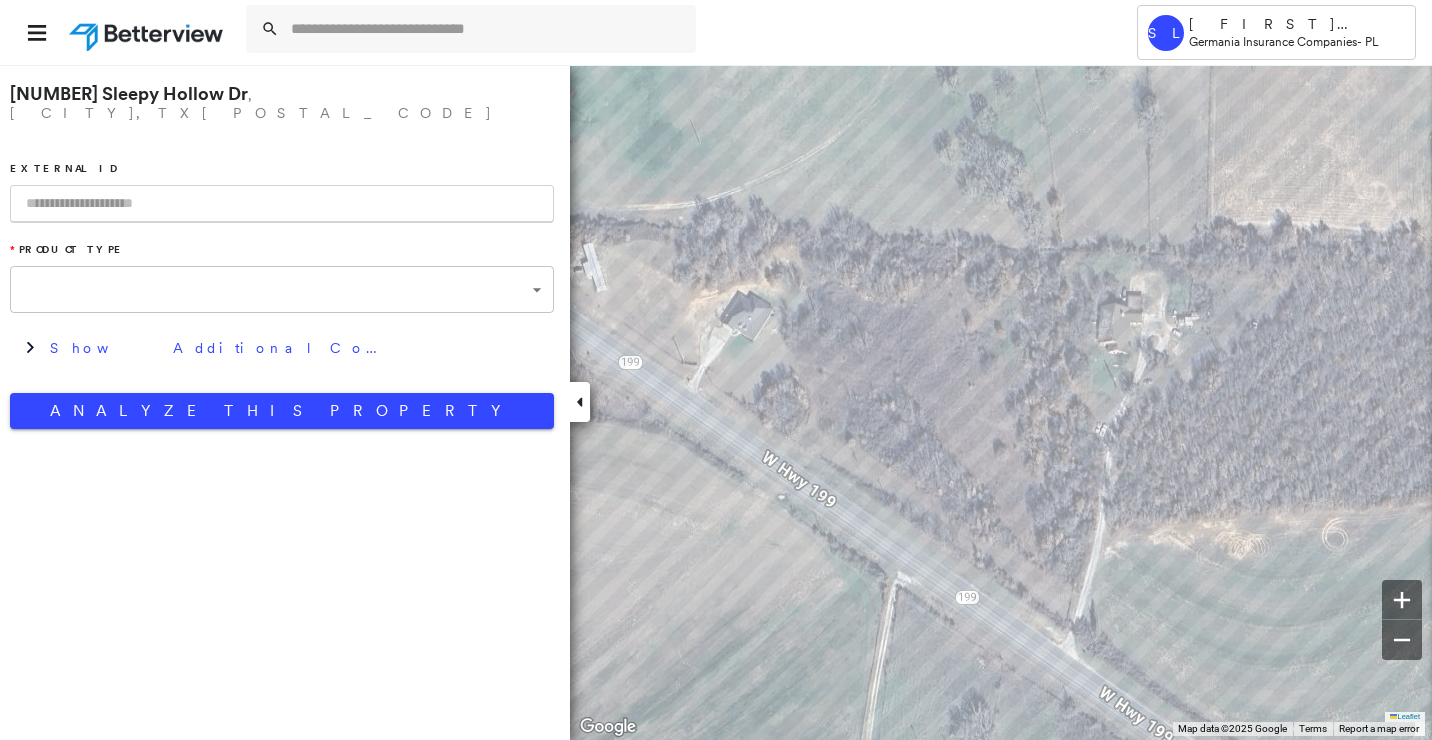 type on "**********" 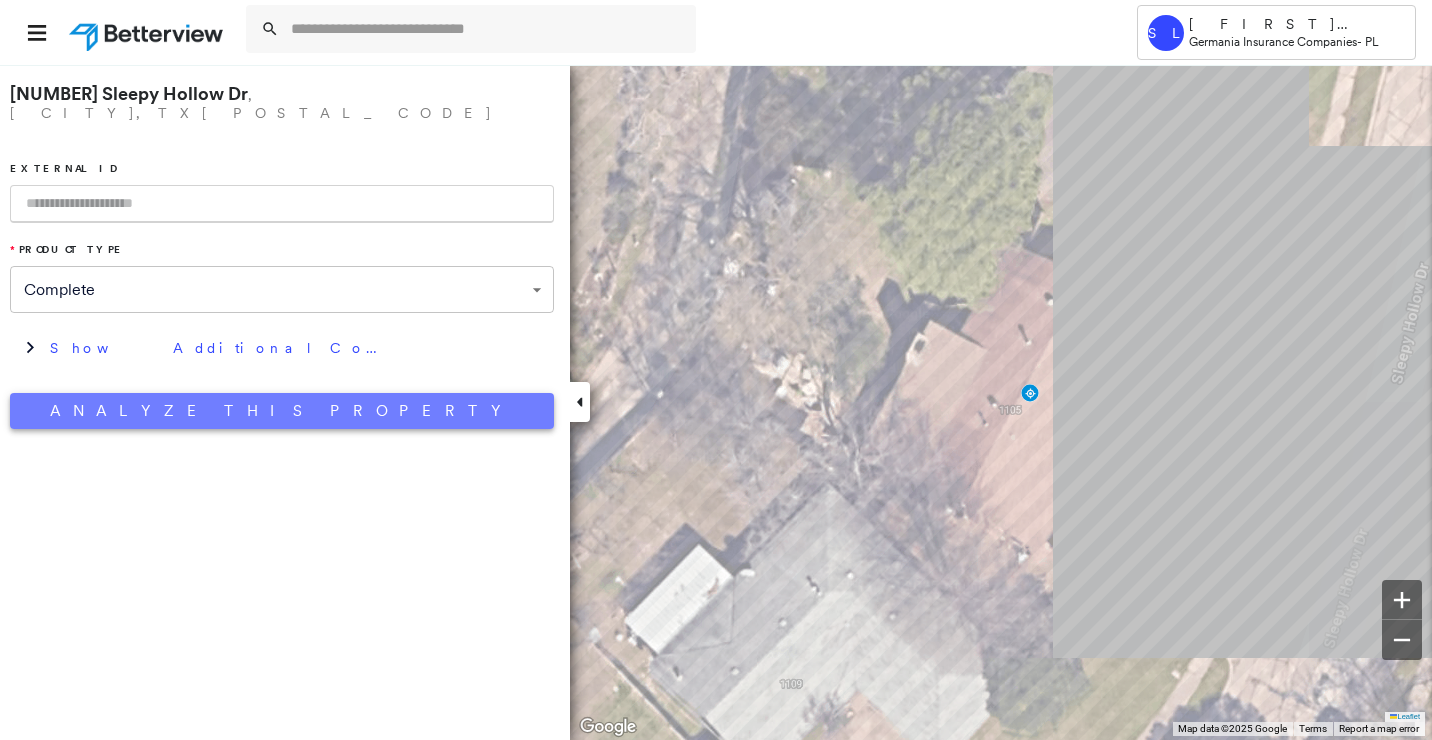 click on "Analyze This Property" at bounding box center [282, 411] 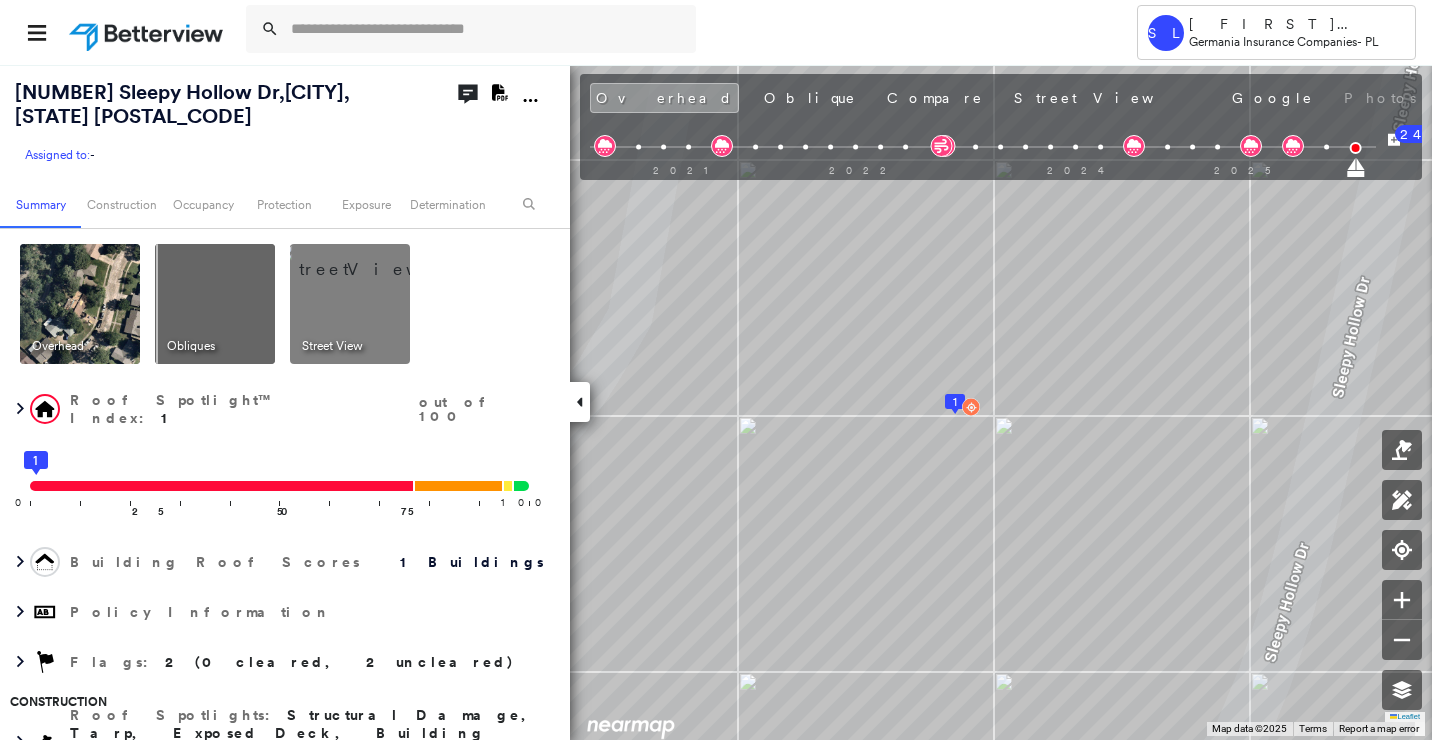 click on "Download PDF Report" 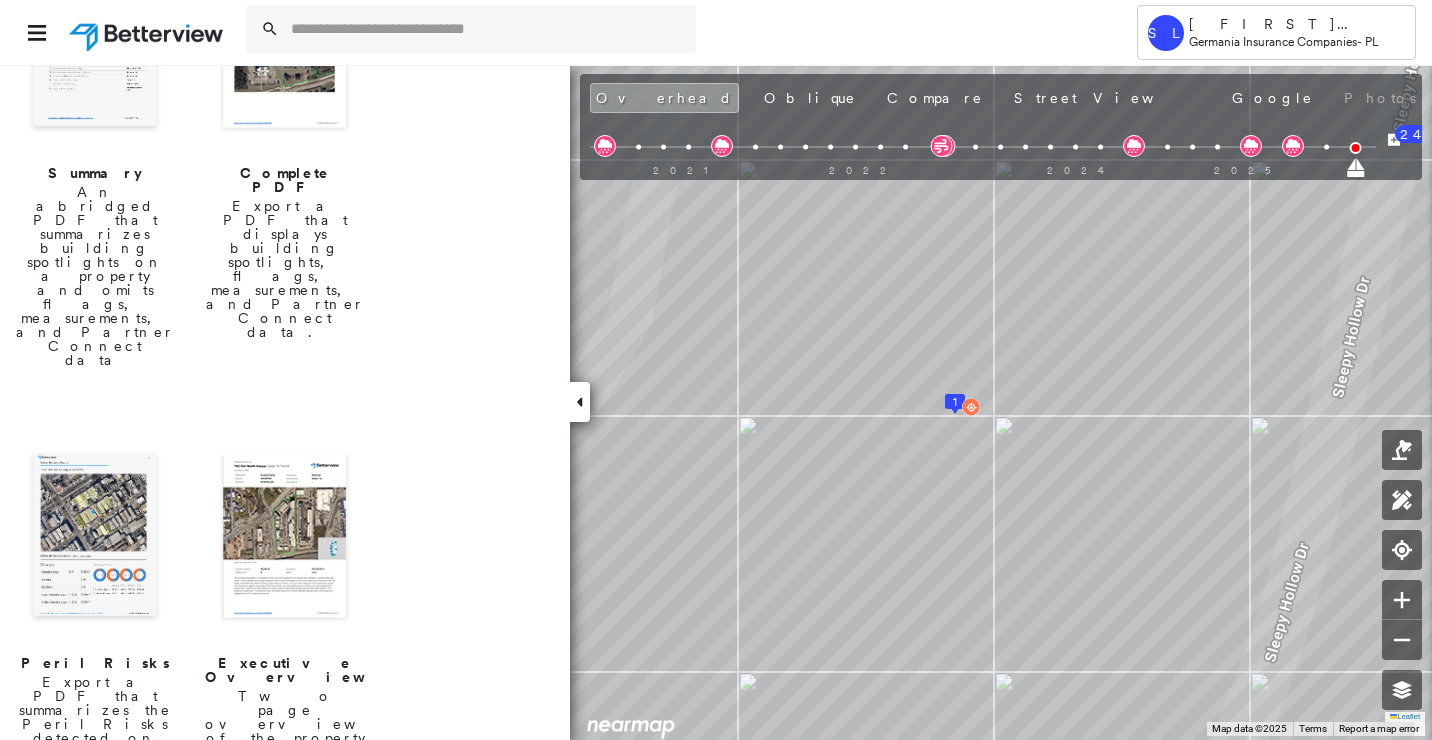 scroll, scrollTop: 652, scrollLeft: 0, axis: vertical 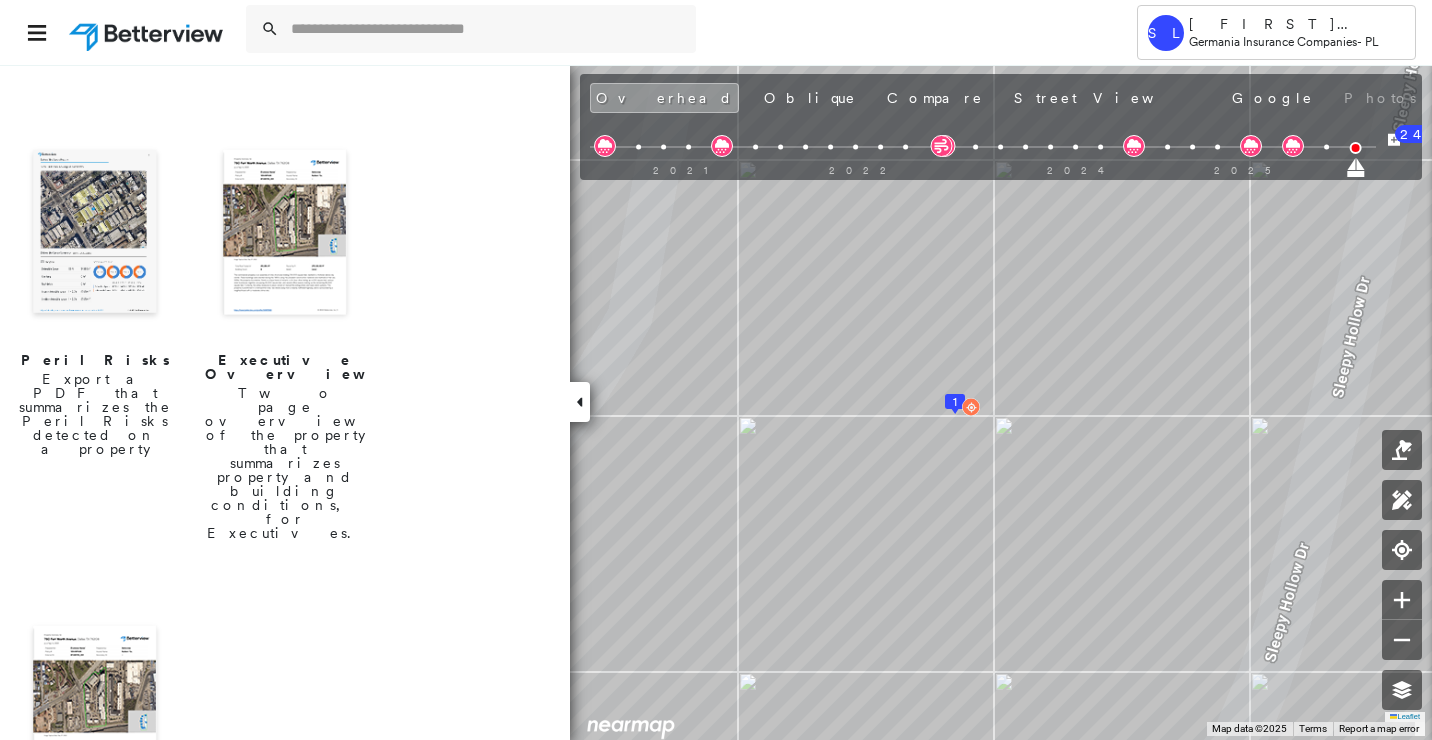click at bounding box center (95, 710) 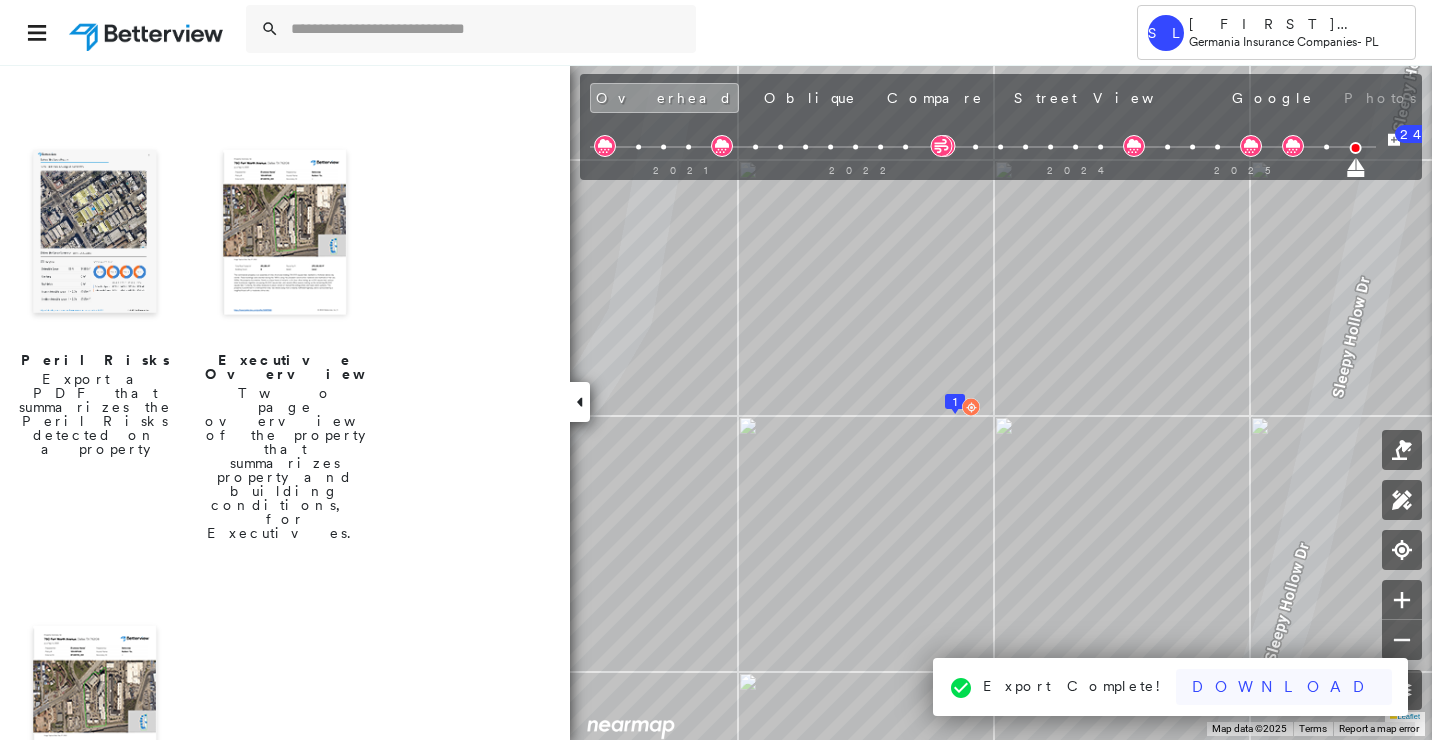 click on "Download" at bounding box center (1284, 687) 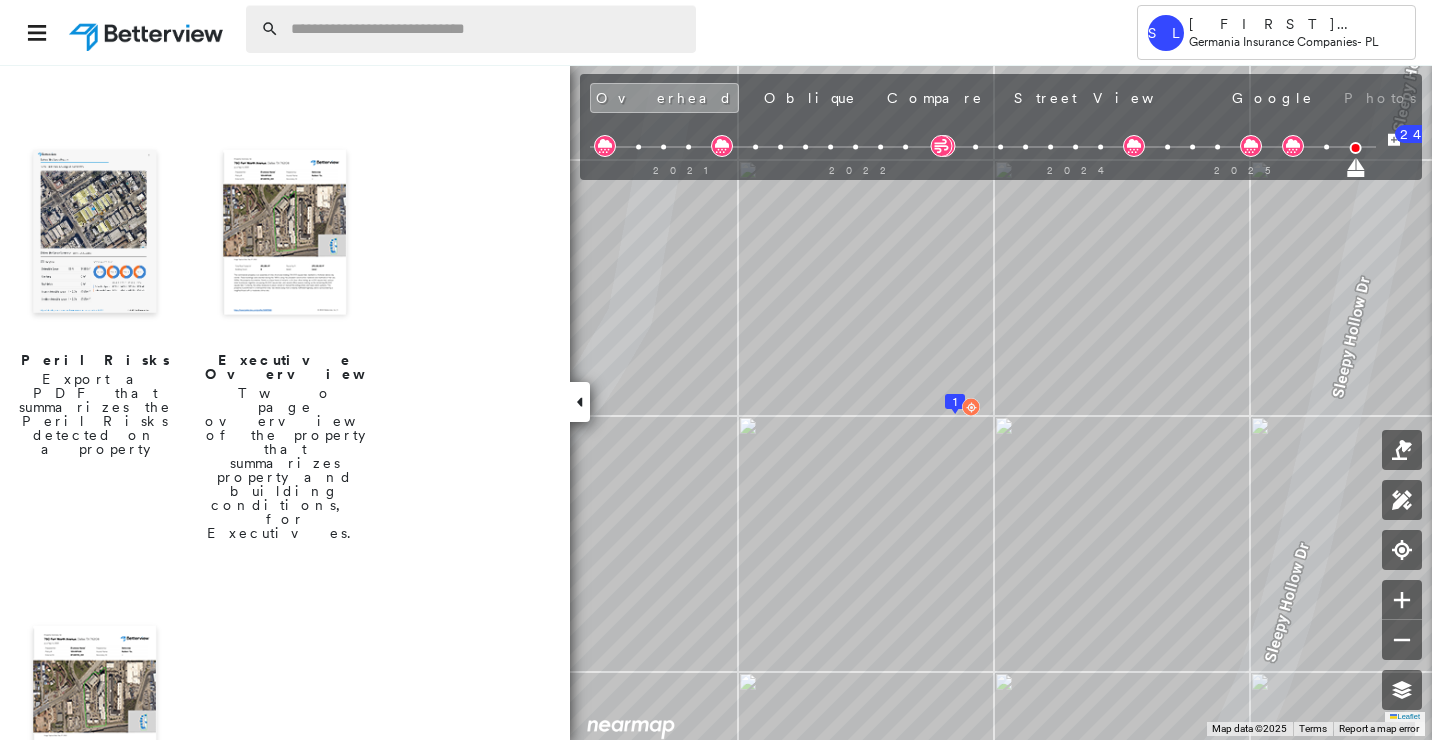 click at bounding box center (487, 29) 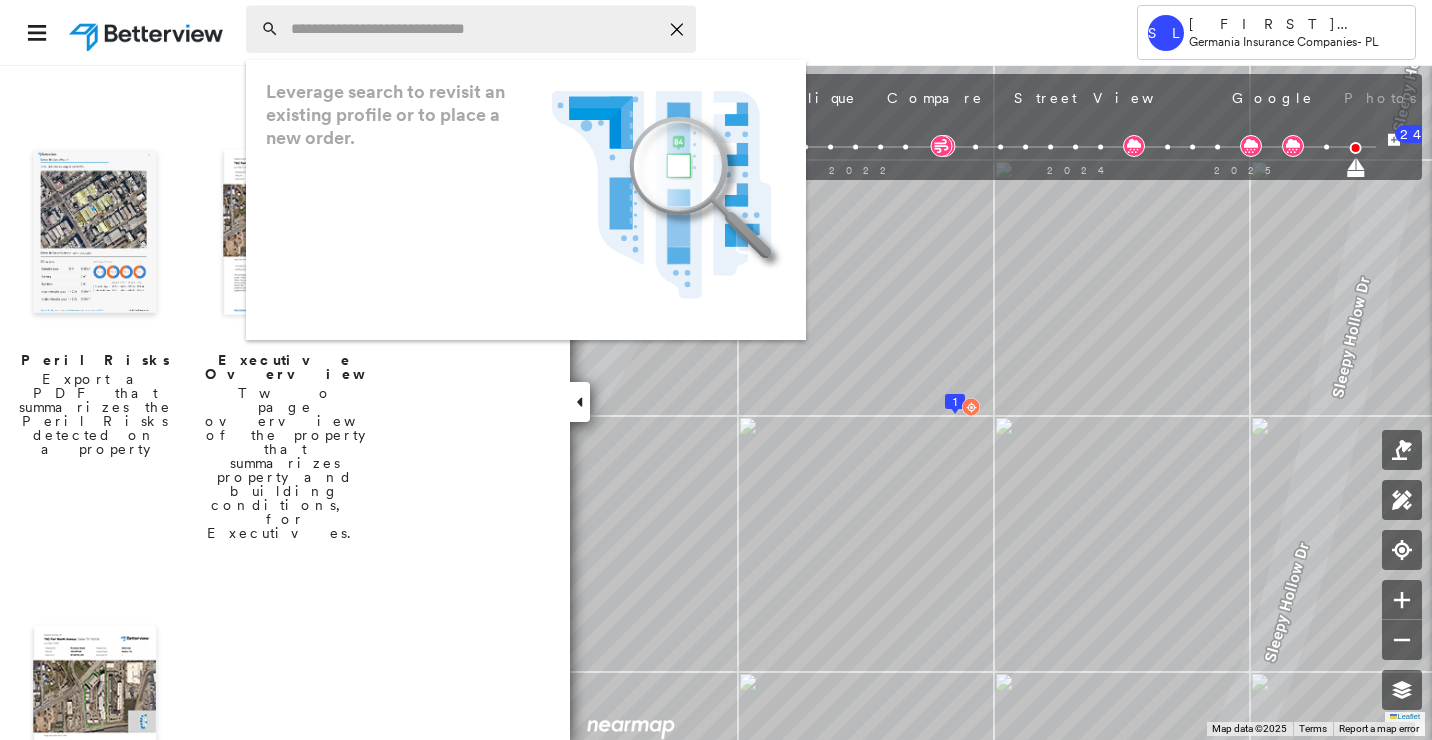 click at bounding box center [474, 29] 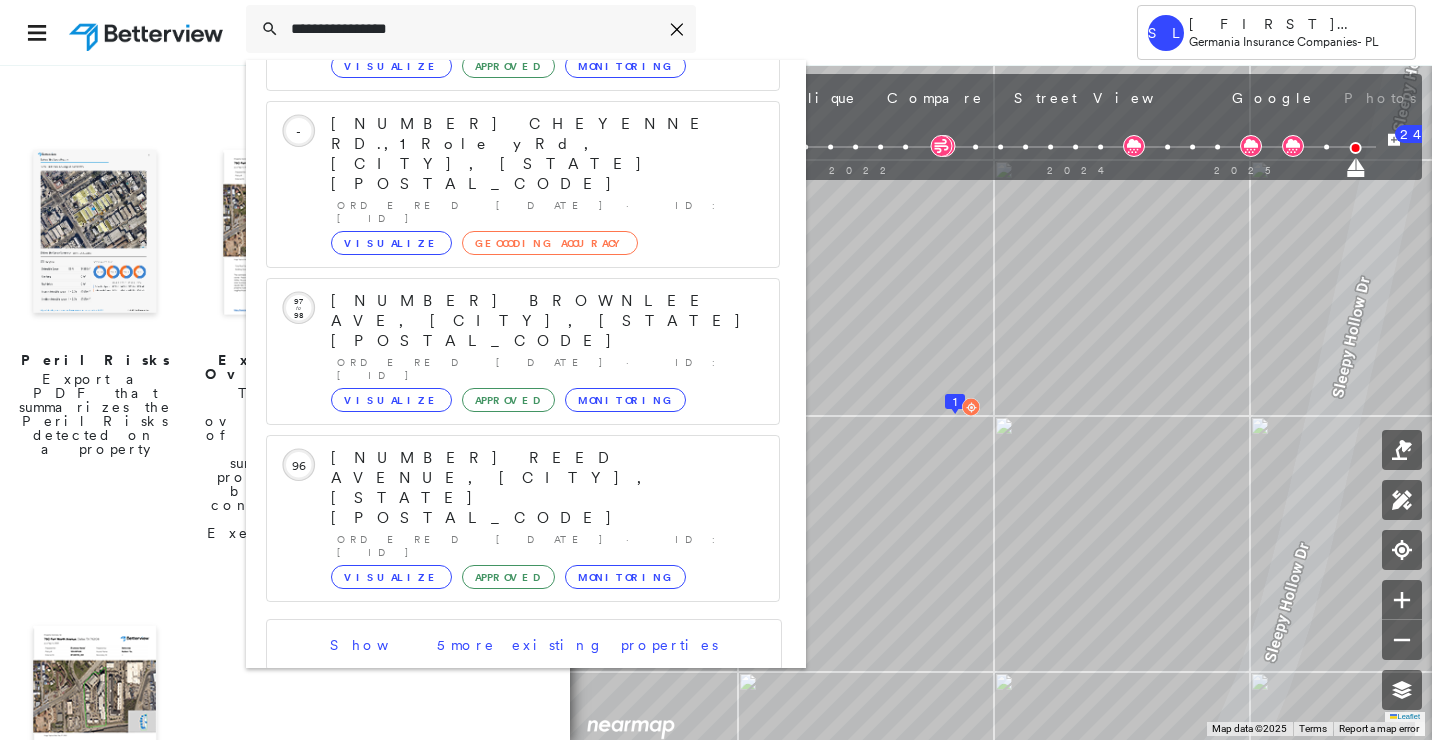 scroll, scrollTop: 393, scrollLeft: 0, axis: vertical 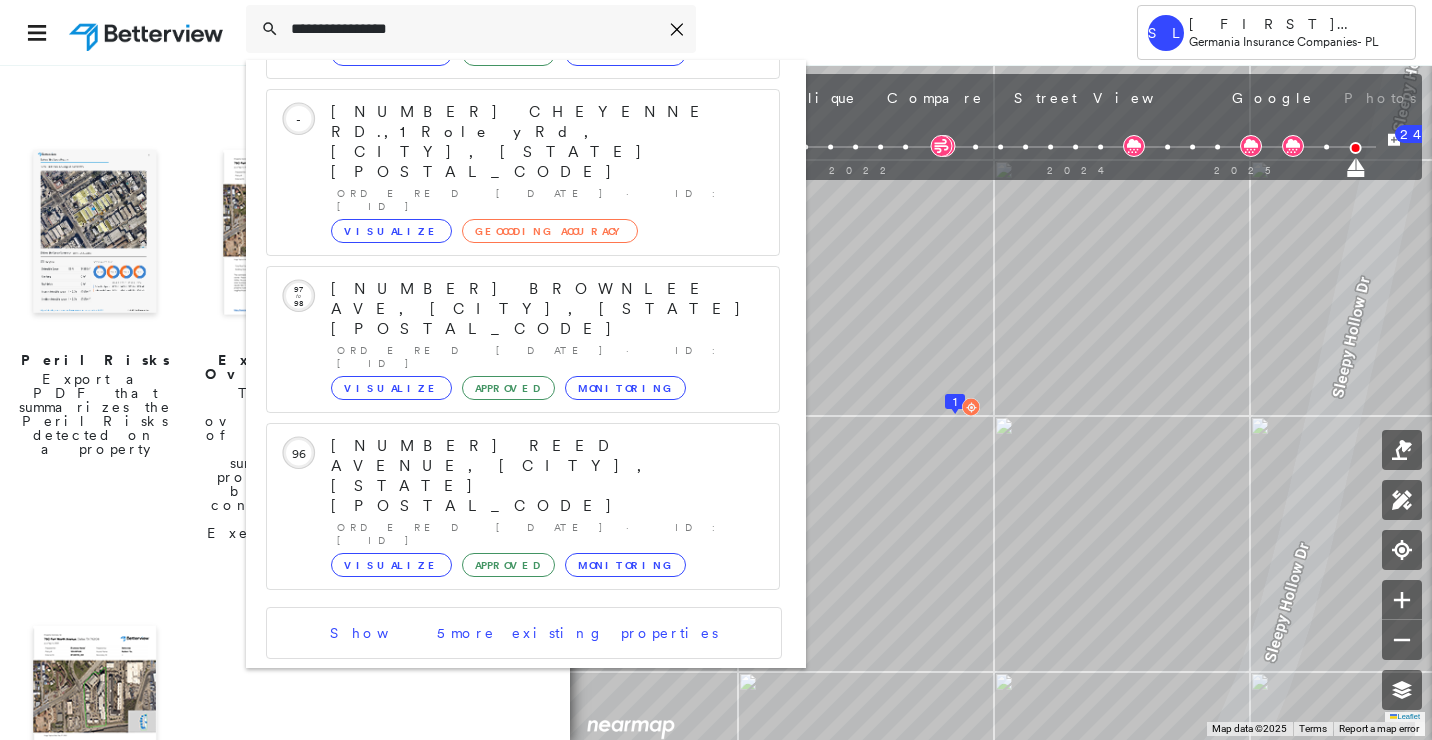 type on "**********" 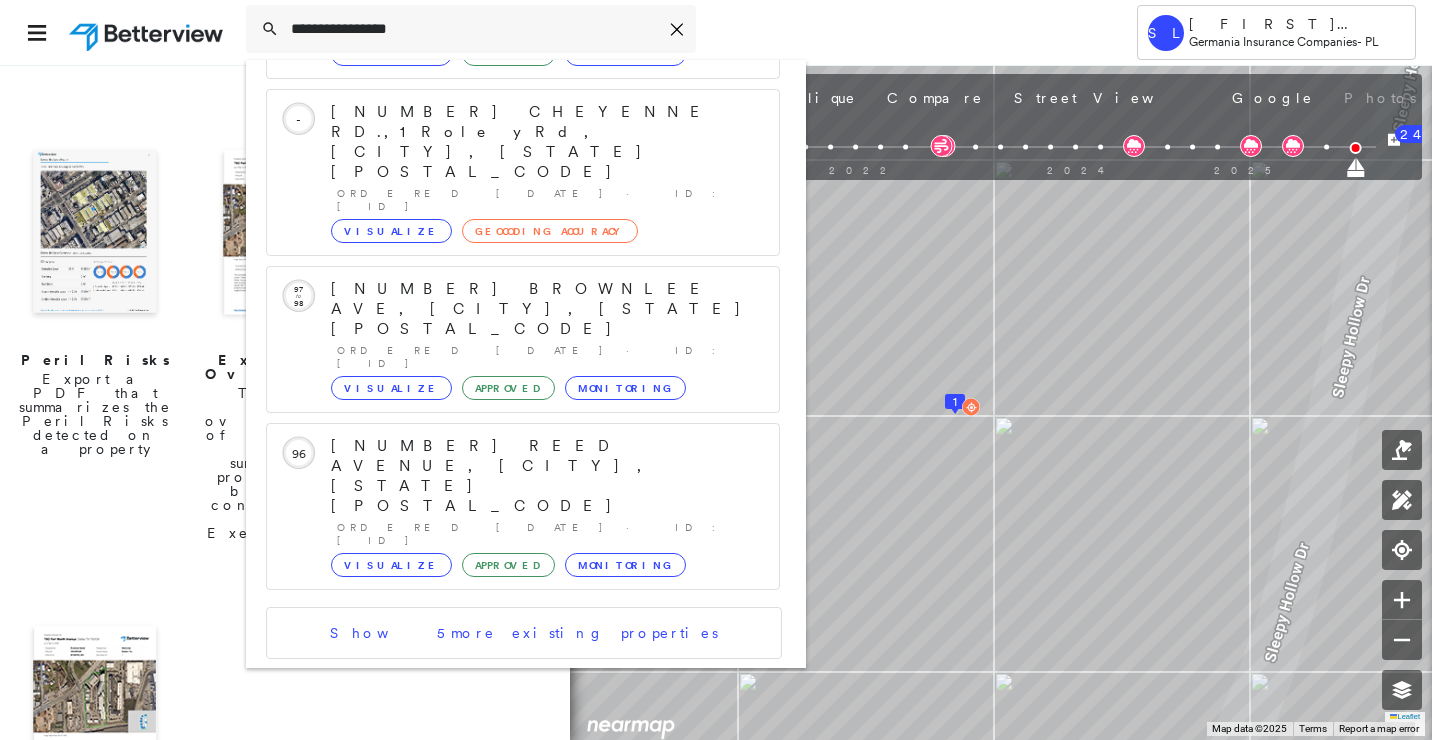 click 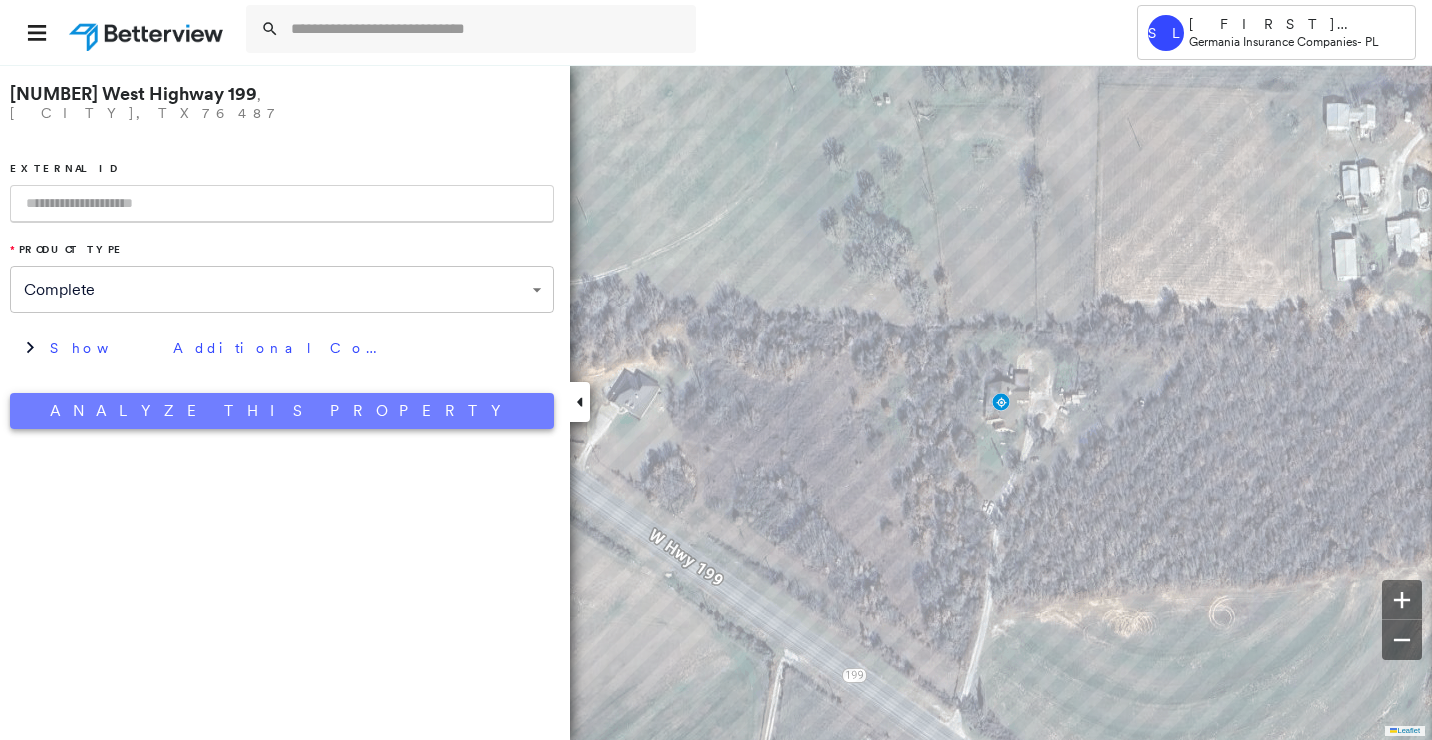 click on "Analyze This Property" at bounding box center (282, 411) 